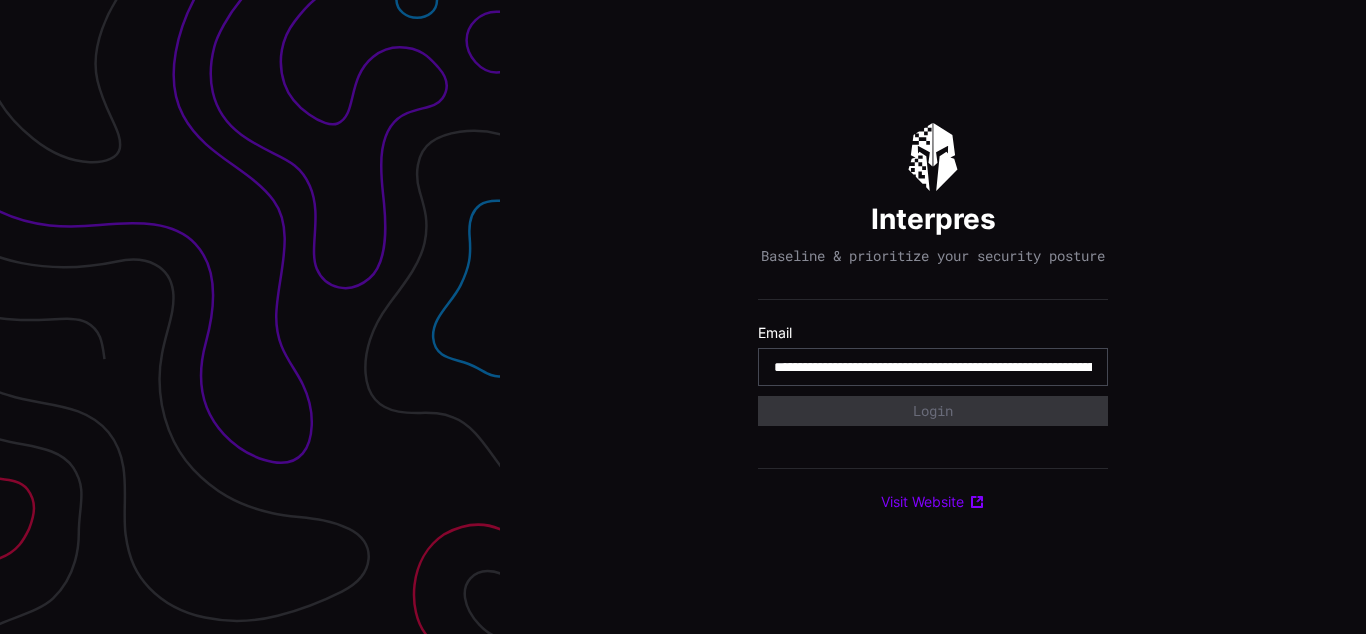scroll, scrollTop: 0, scrollLeft: 0, axis: both 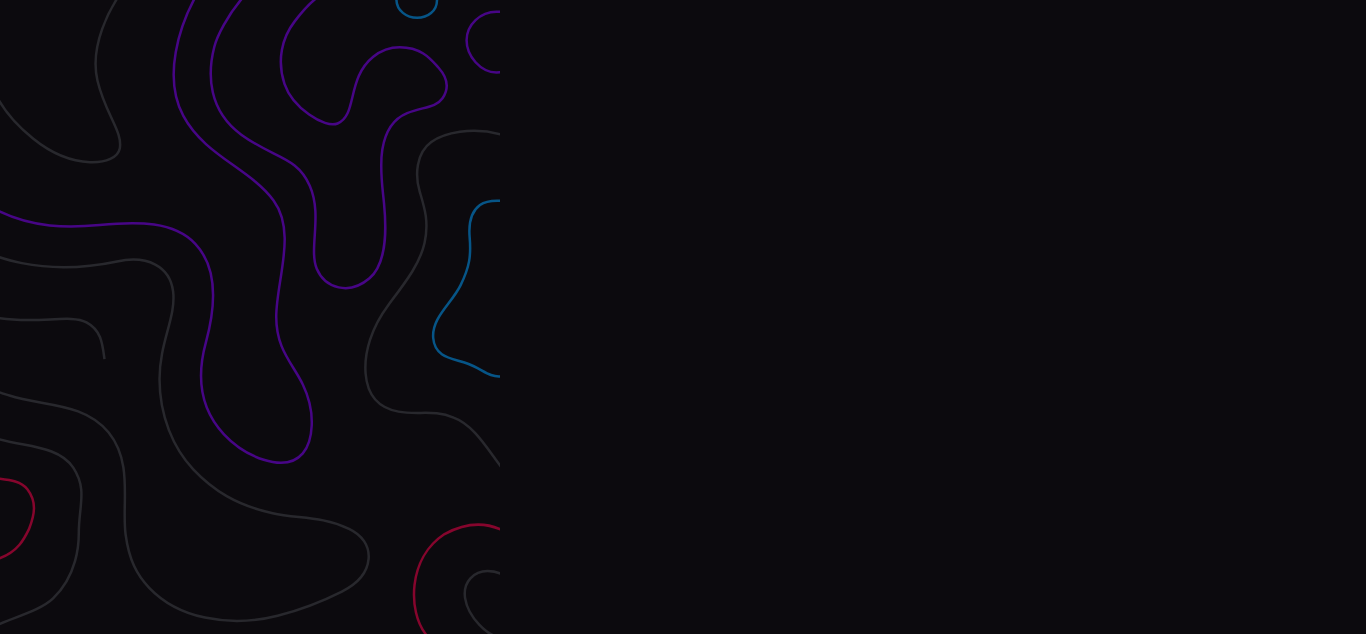 click on "Interpres Baseline & prioritize your security posture Email Login Visit Website" at bounding box center [933, 317] 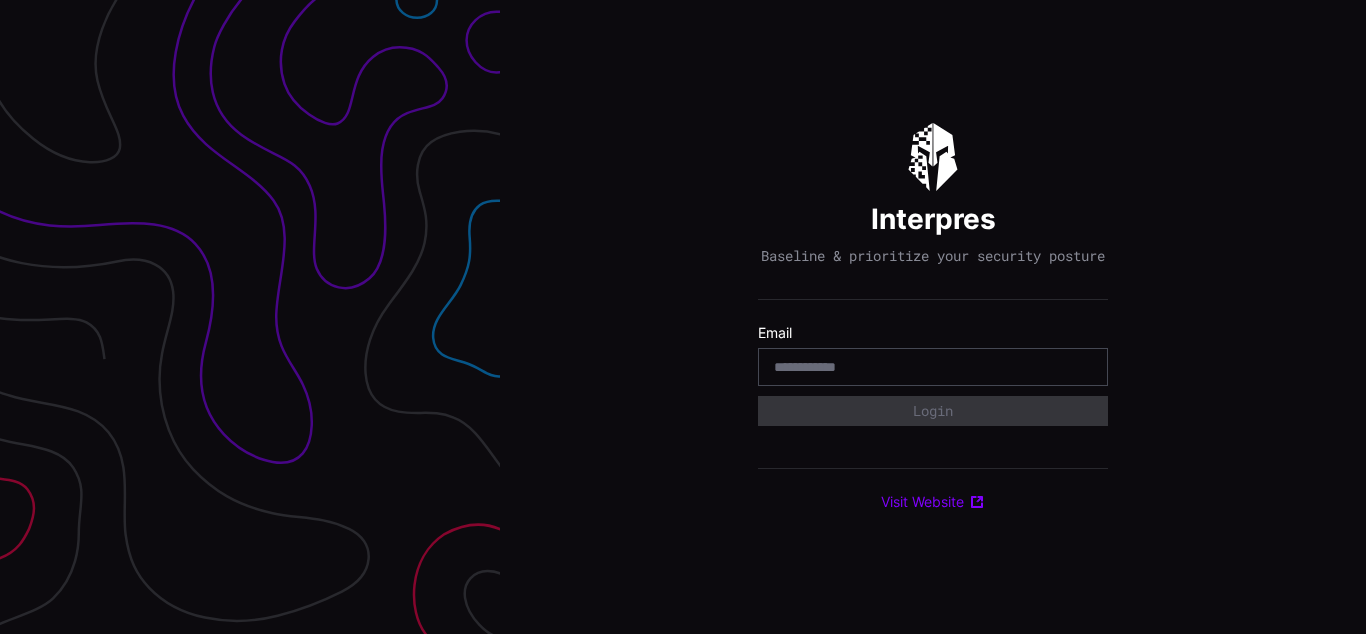click on "Interpres Baseline & prioritize your security posture Email Login Visit Website" at bounding box center (933, 317) 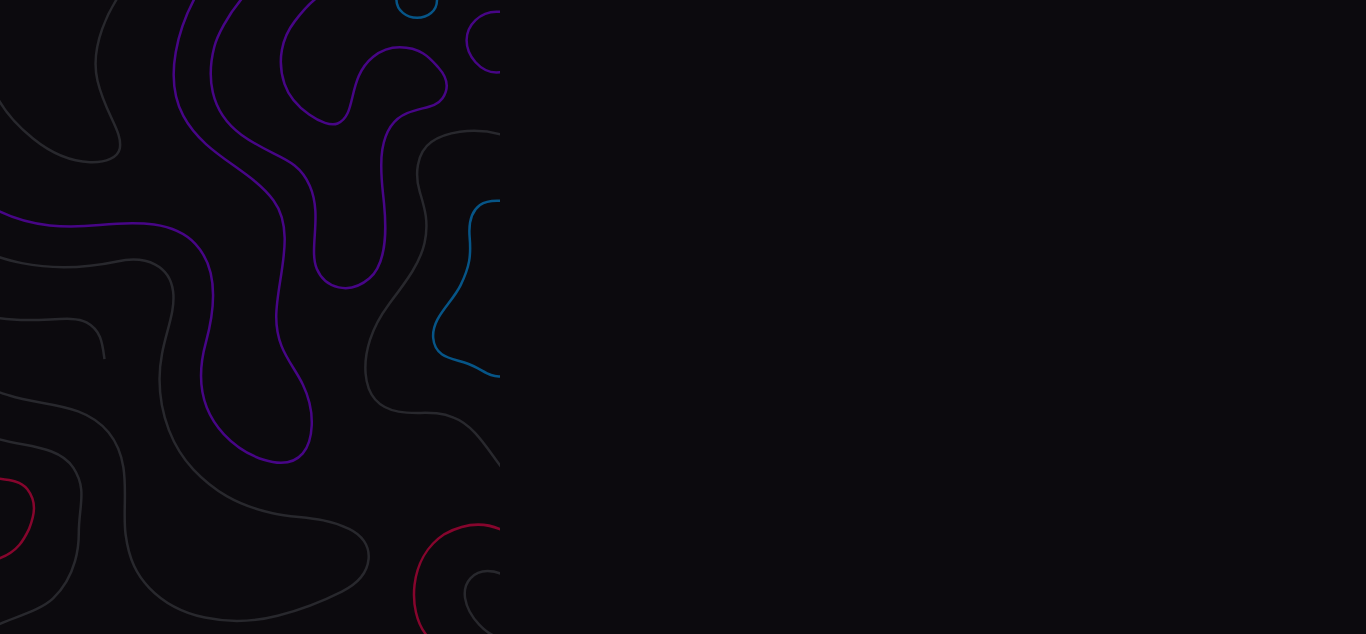 scroll, scrollTop: 0, scrollLeft: 0, axis: both 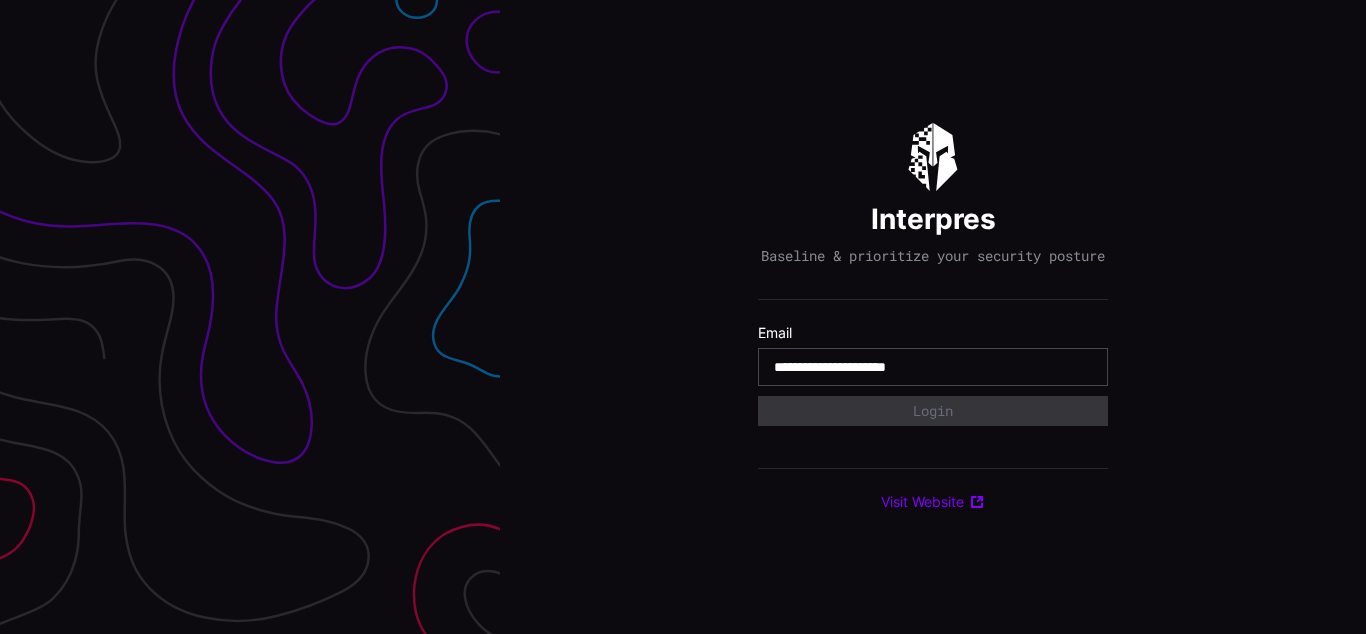 type on "**********" 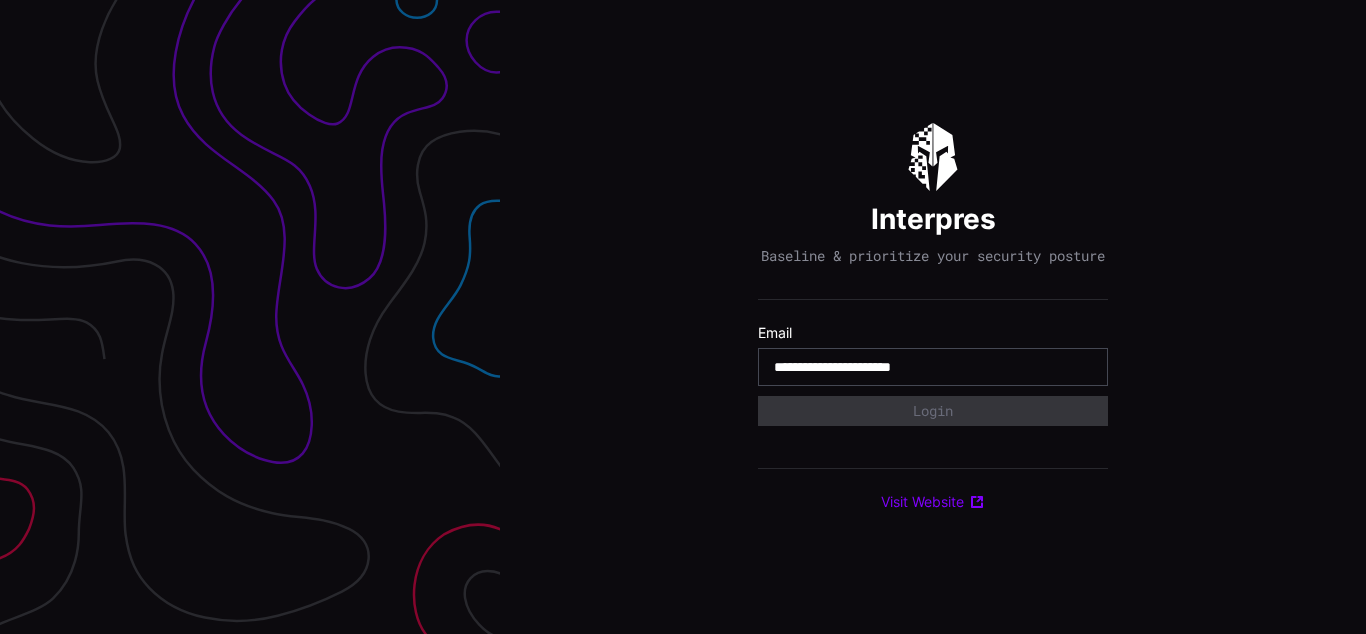 click on "**********" at bounding box center (933, 367) 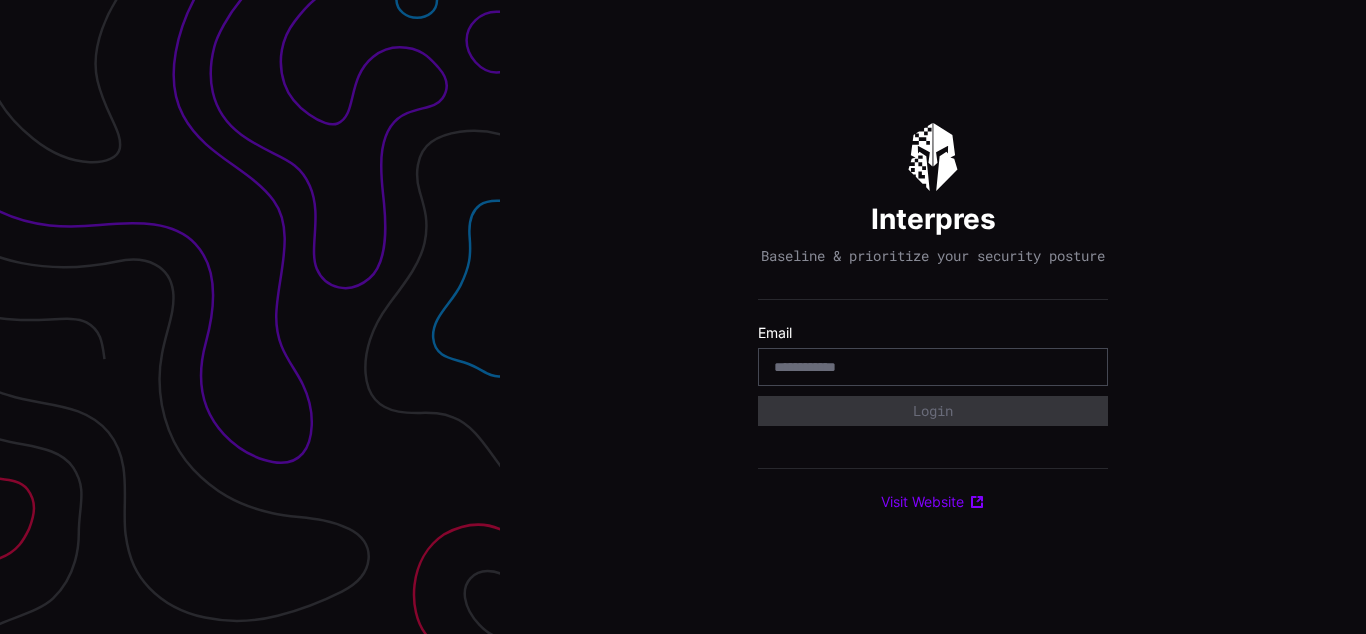scroll, scrollTop: 0, scrollLeft: 0, axis: both 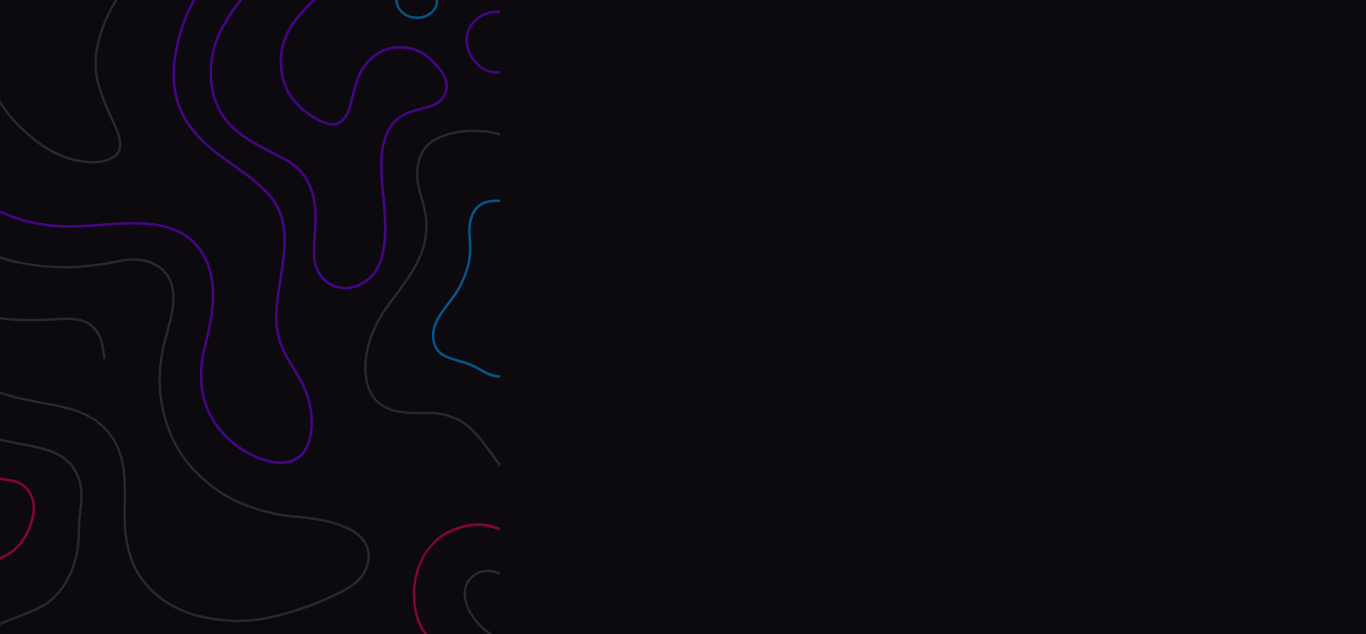 click on "Interpres Baseline & prioritize your security posture Email Login Visit Website" at bounding box center [933, 317] 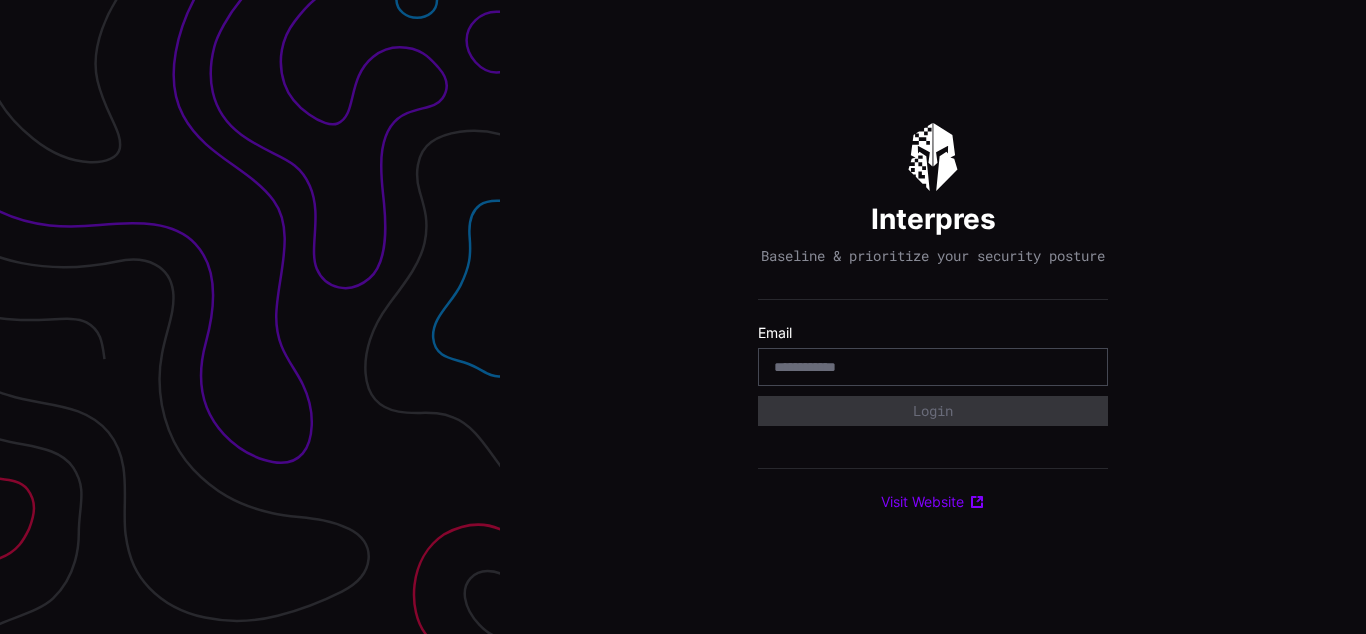 scroll, scrollTop: 0, scrollLeft: 0, axis: both 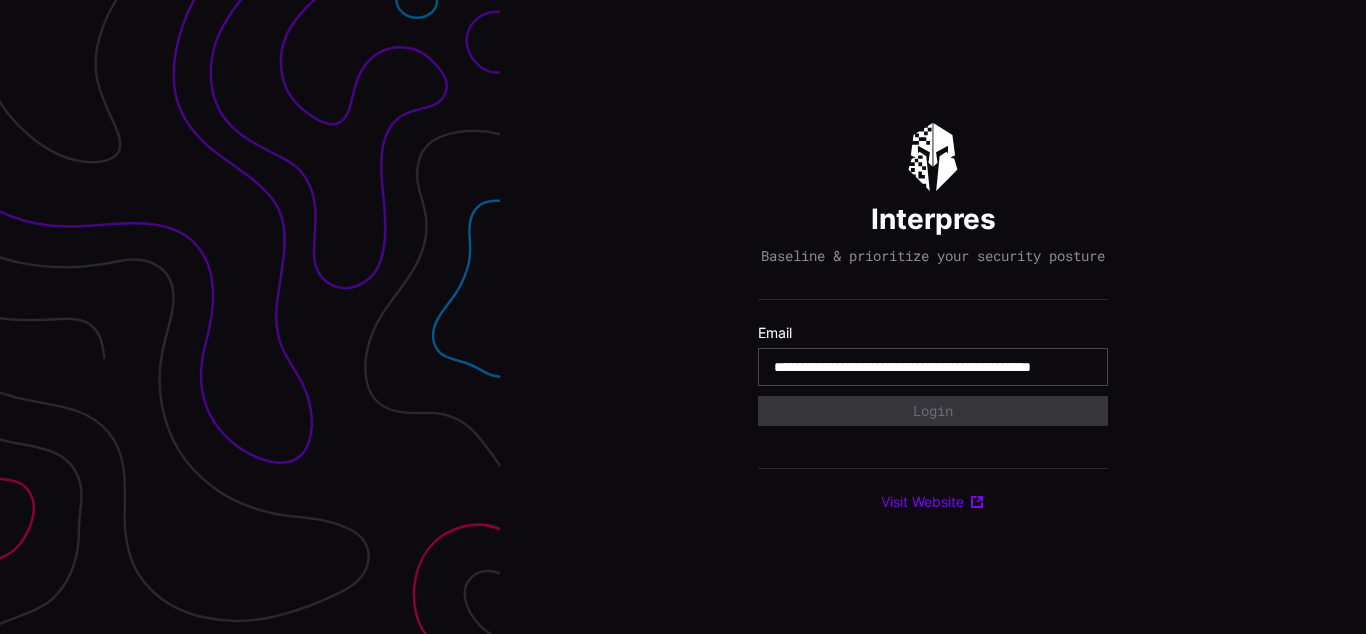 type on "**********" 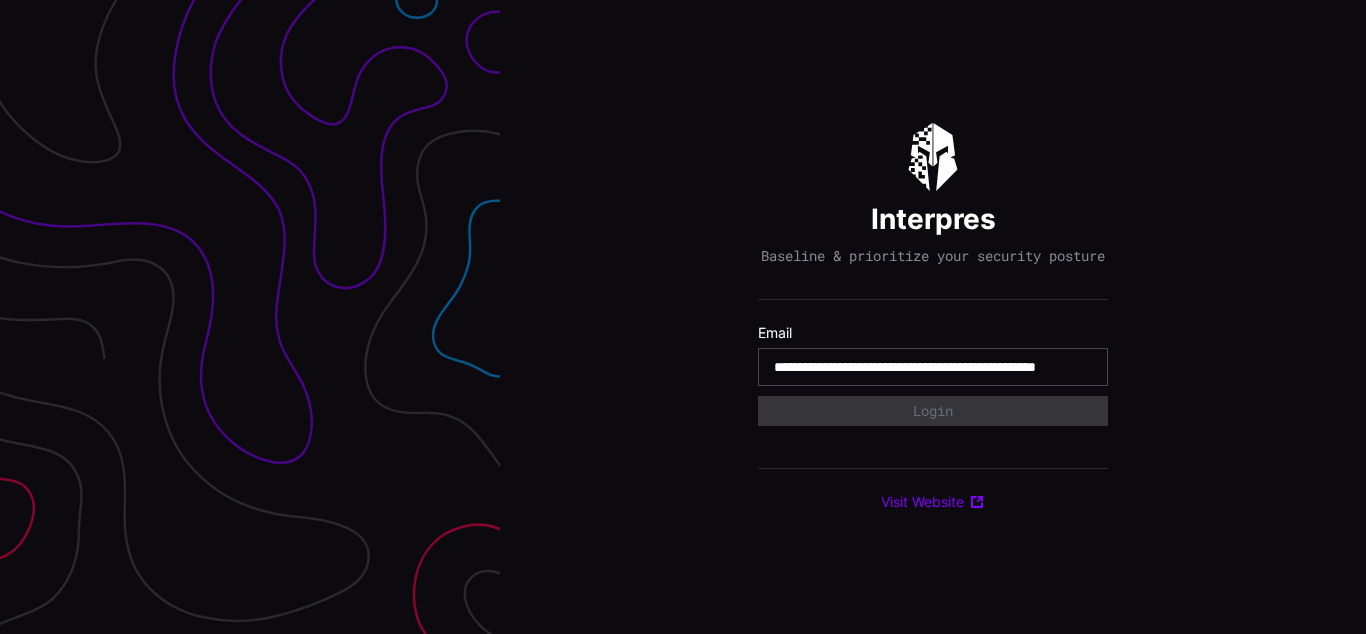 scroll, scrollTop: 0, scrollLeft: 119, axis: horizontal 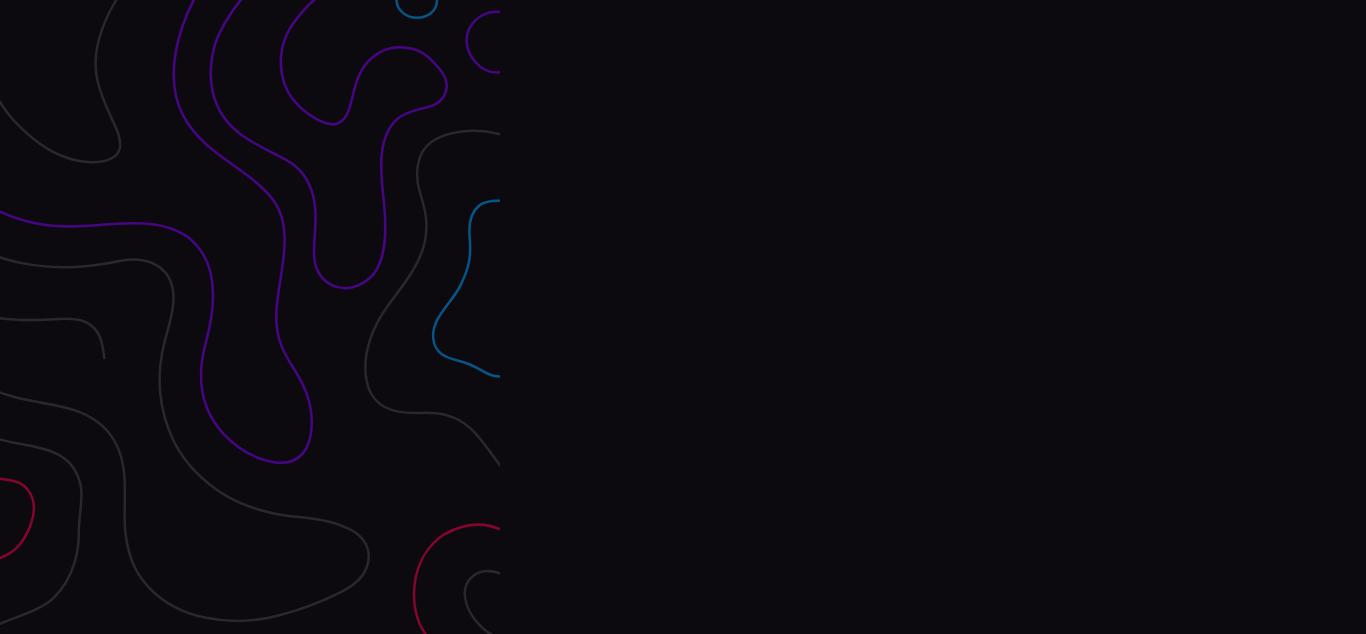 click on "Interpres Baseline & prioritize your security posture Email Login Visit Website" at bounding box center (933, 317) 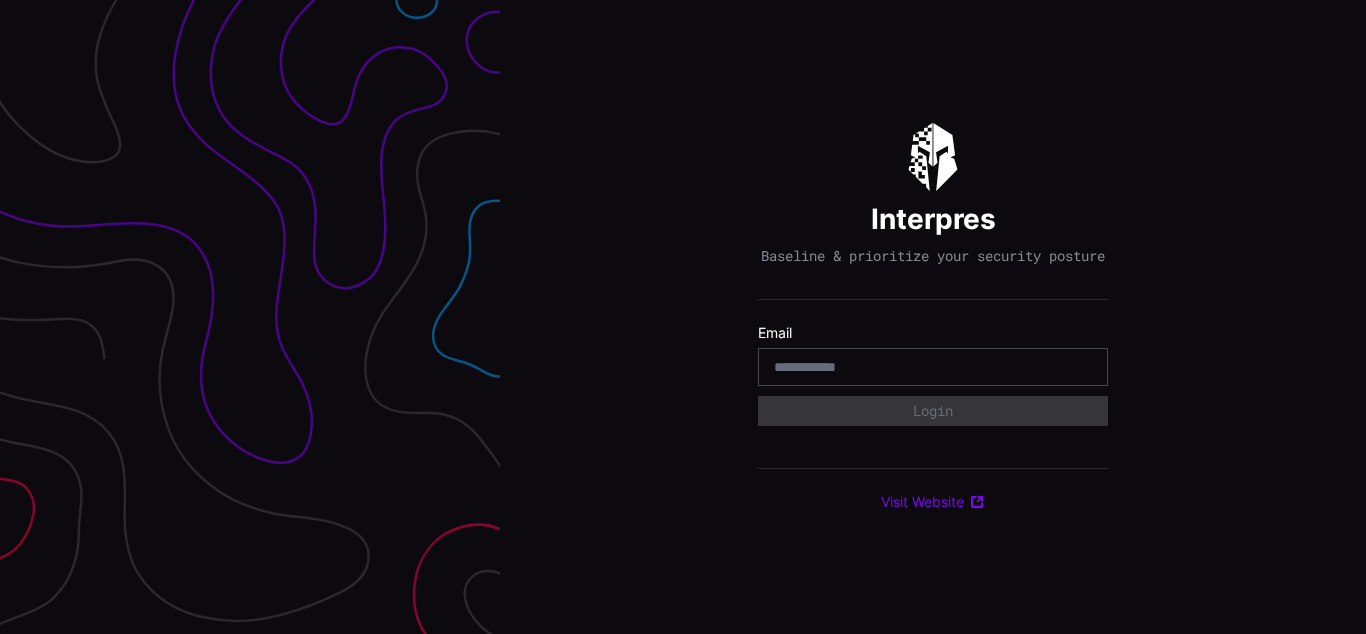 scroll, scrollTop: 0, scrollLeft: 0, axis: both 